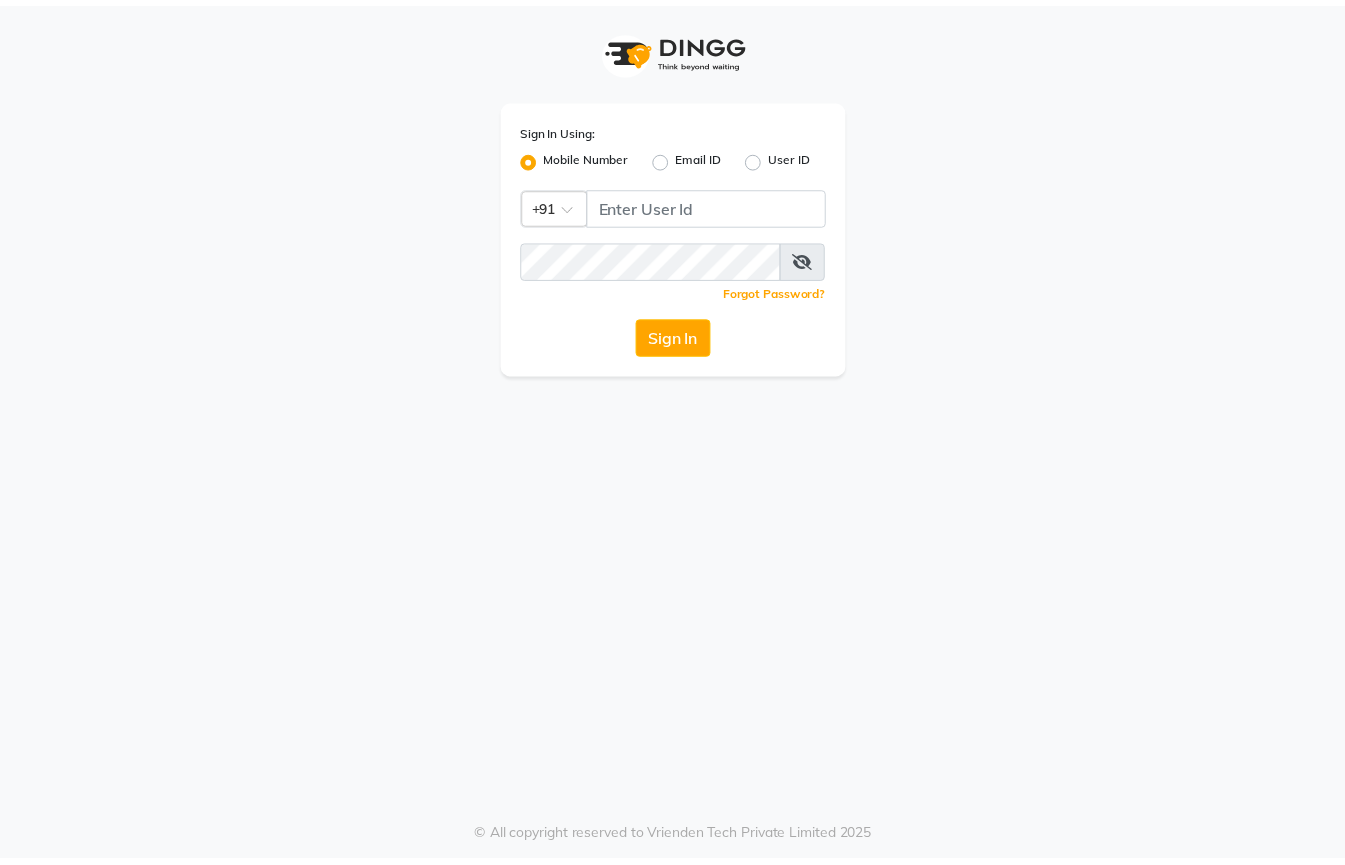 scroll, scrollTop: 0, scrollLeft: 0, axis: both 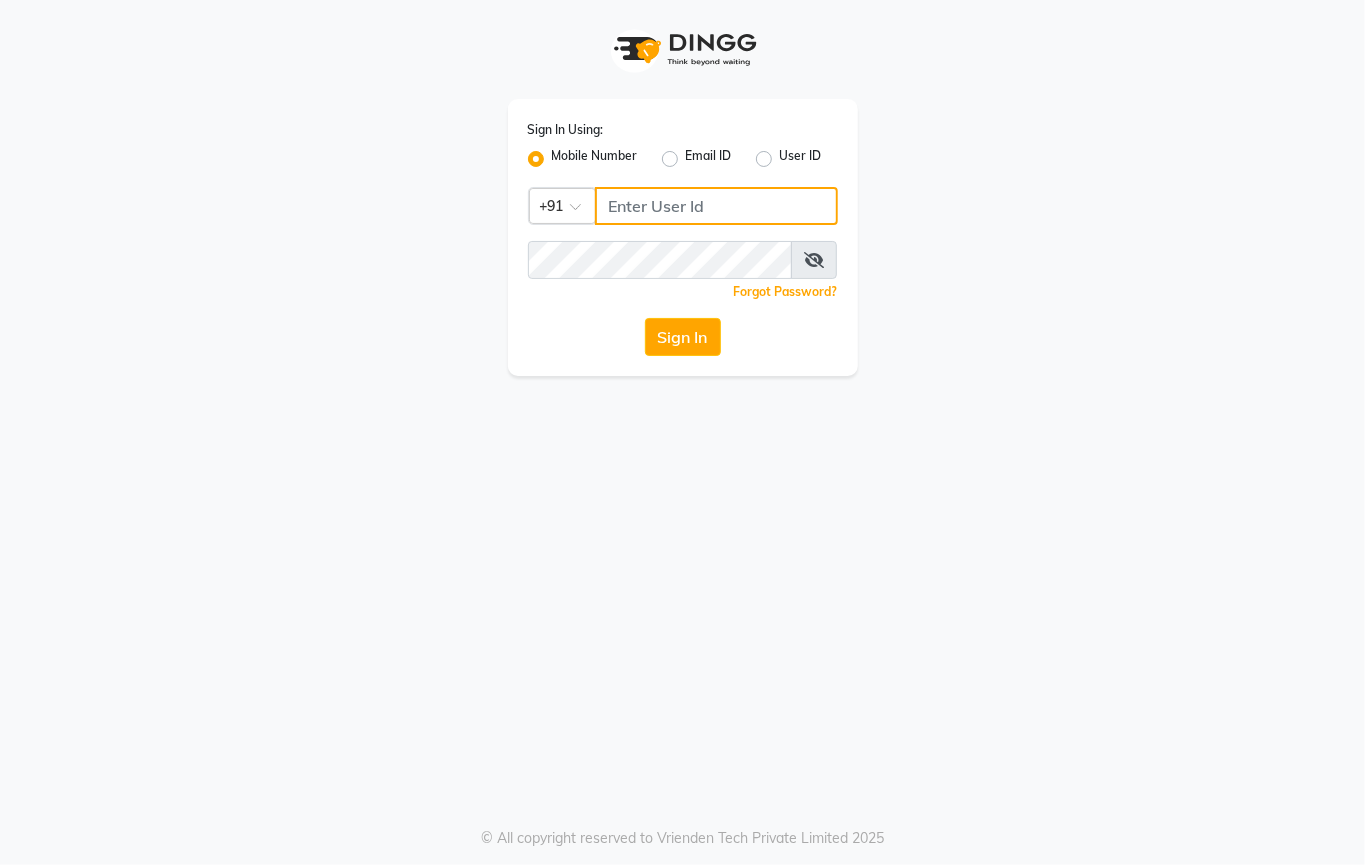 click 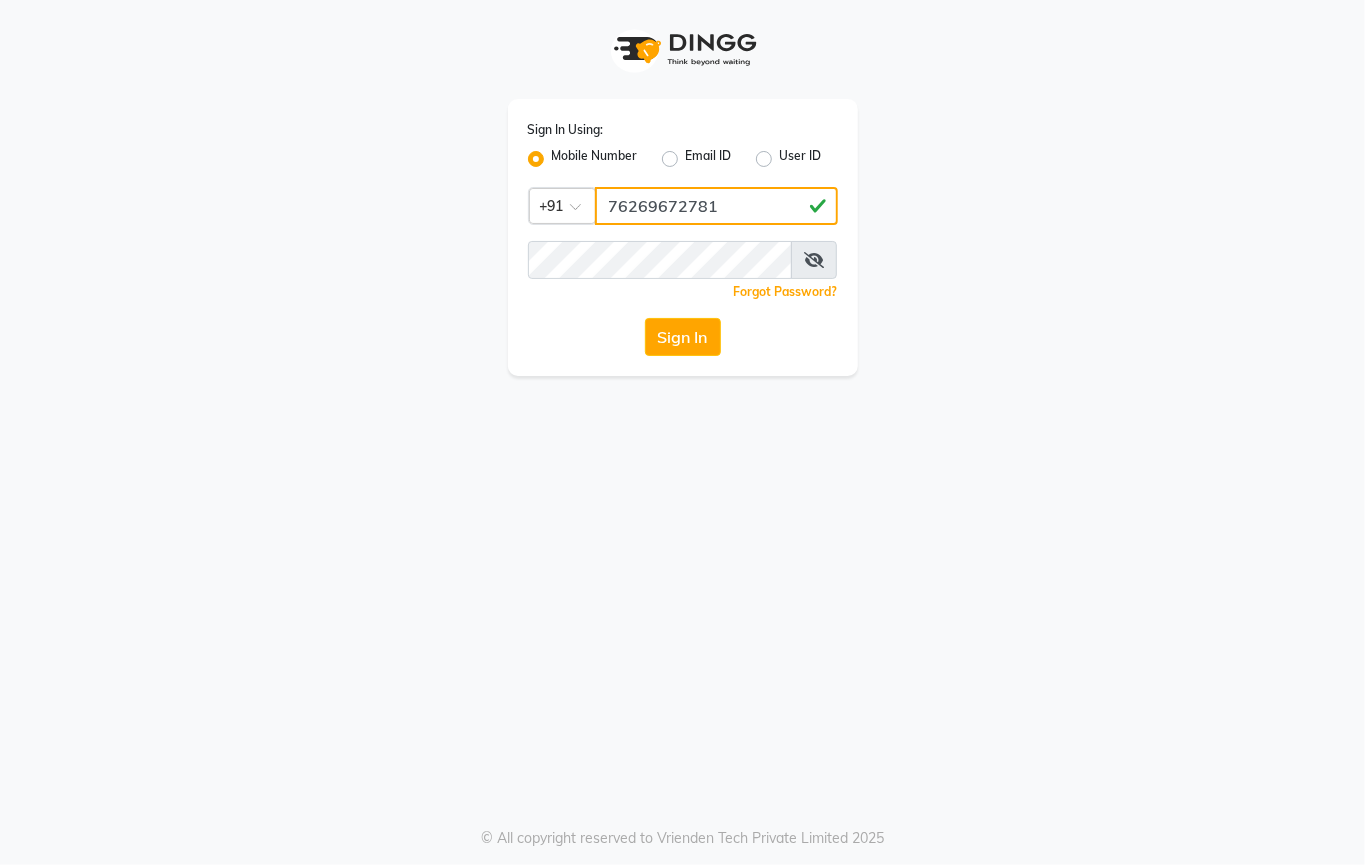 type on "76269672781" 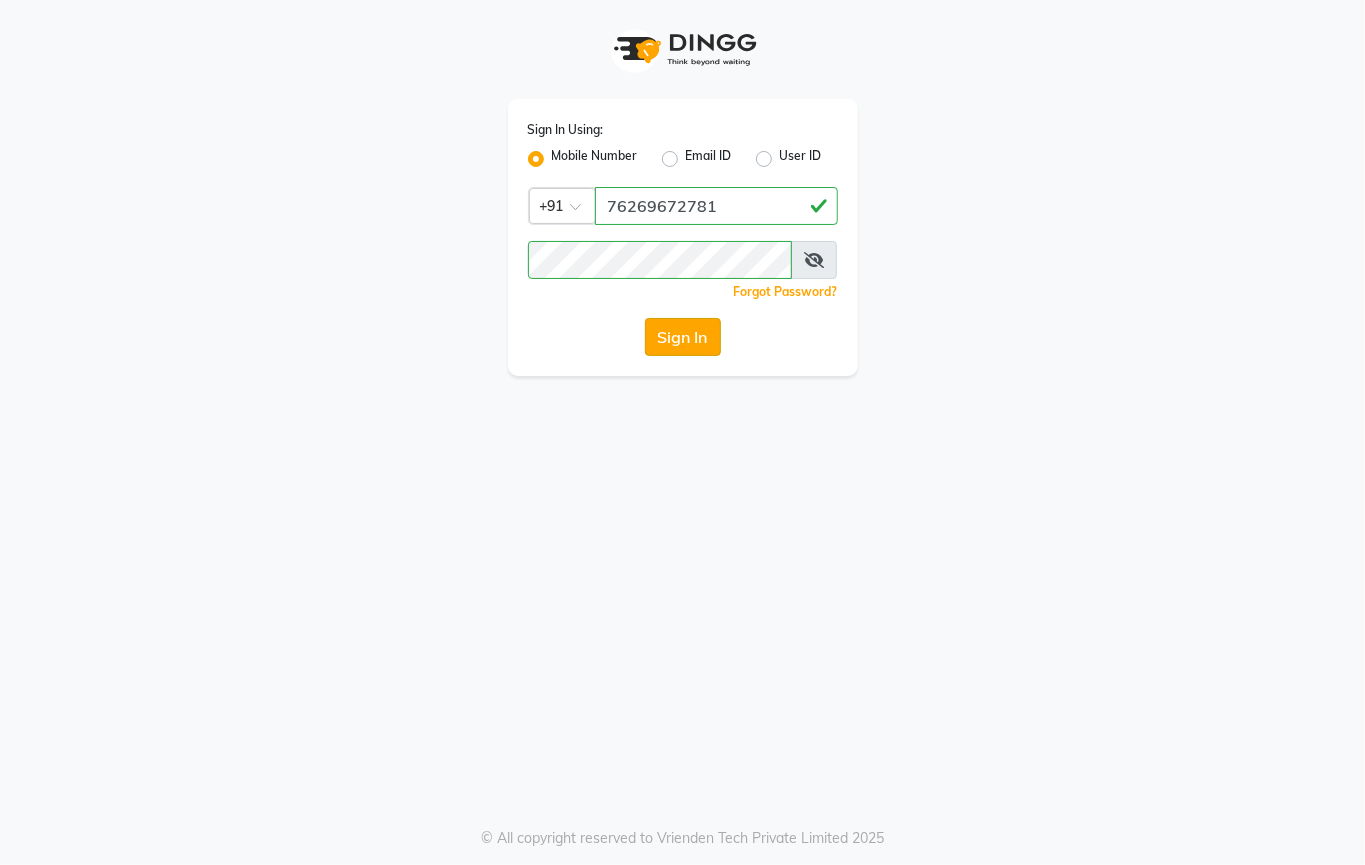 click on "Sign In" 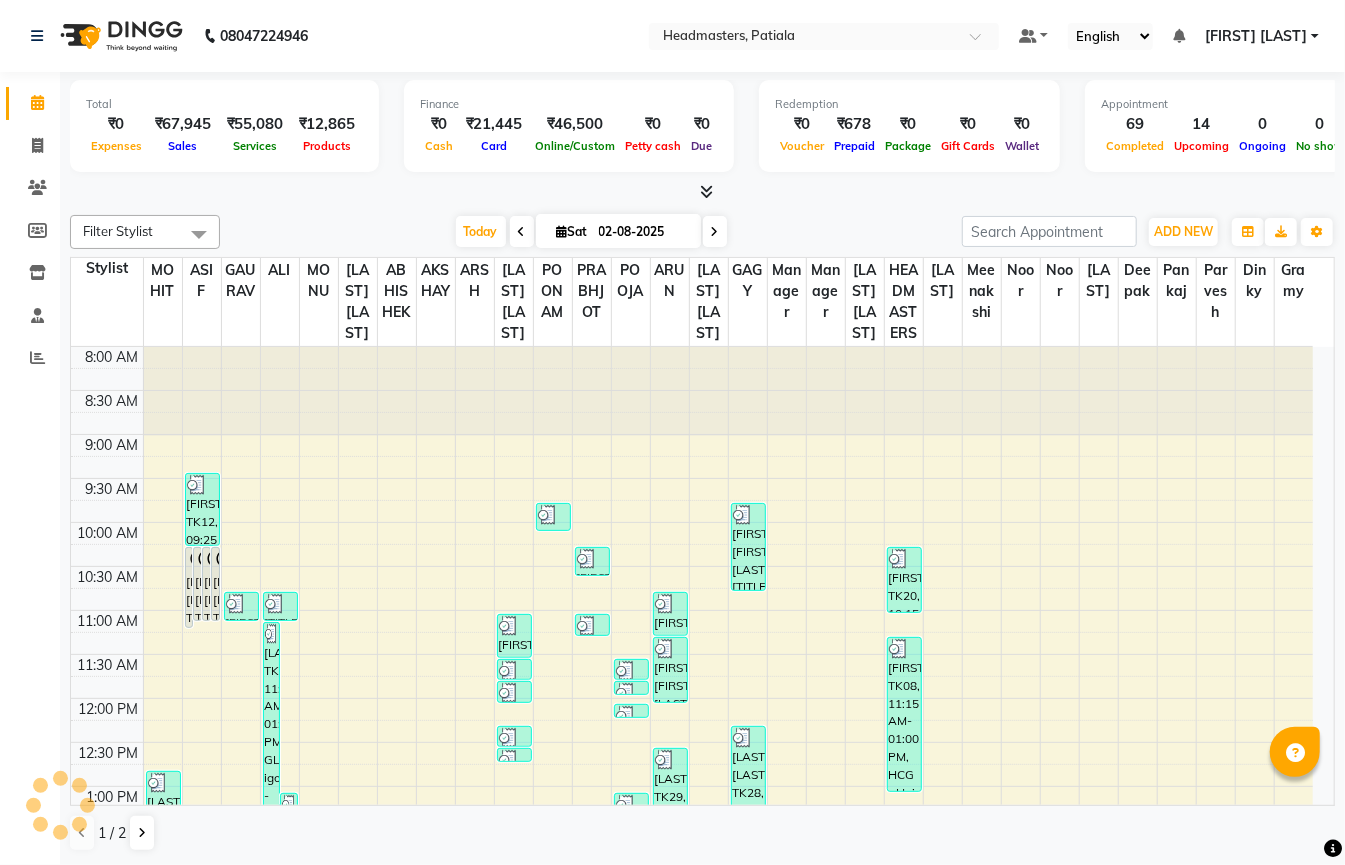 scroll, scrollTop: 0, scrollLeft: 0, axis: both 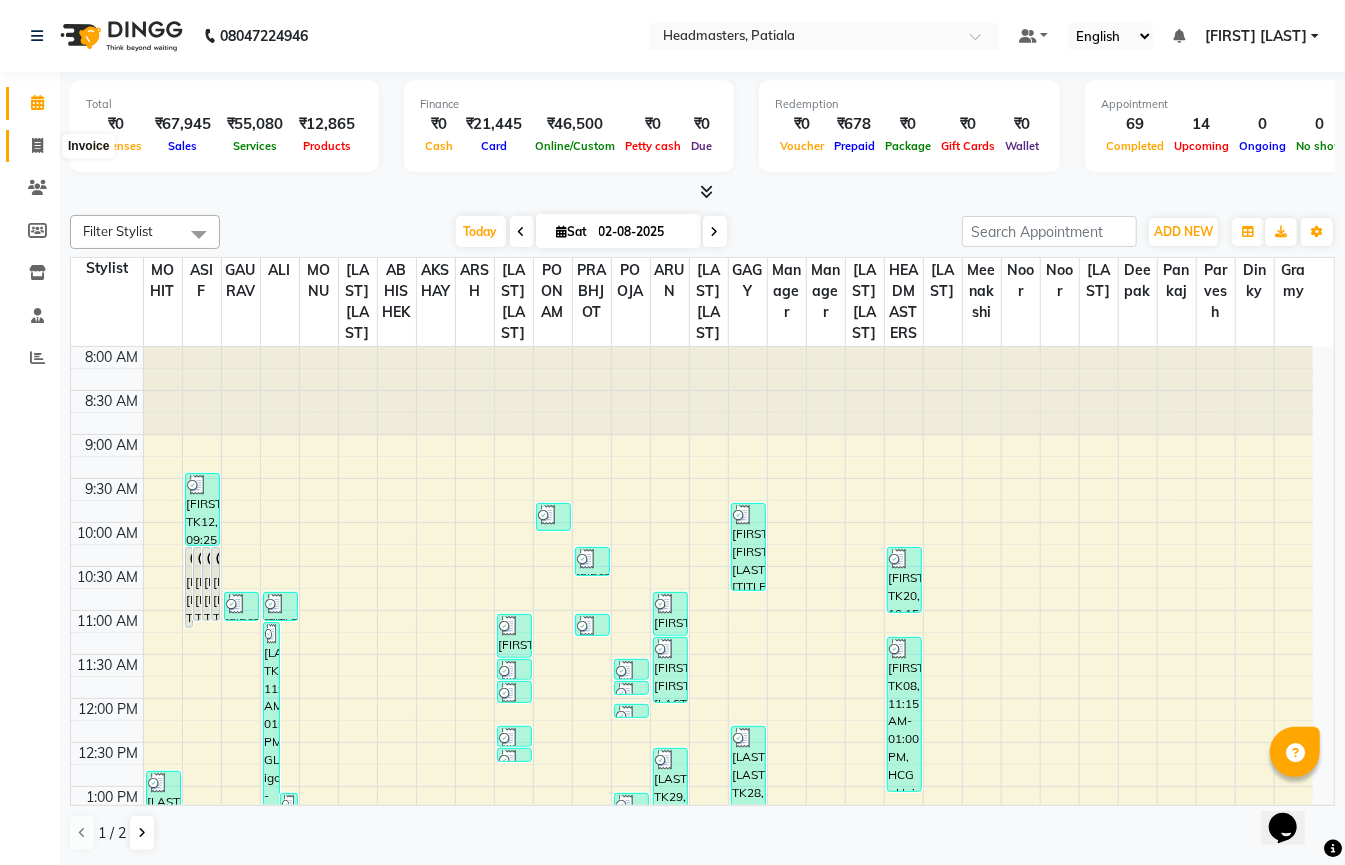 click 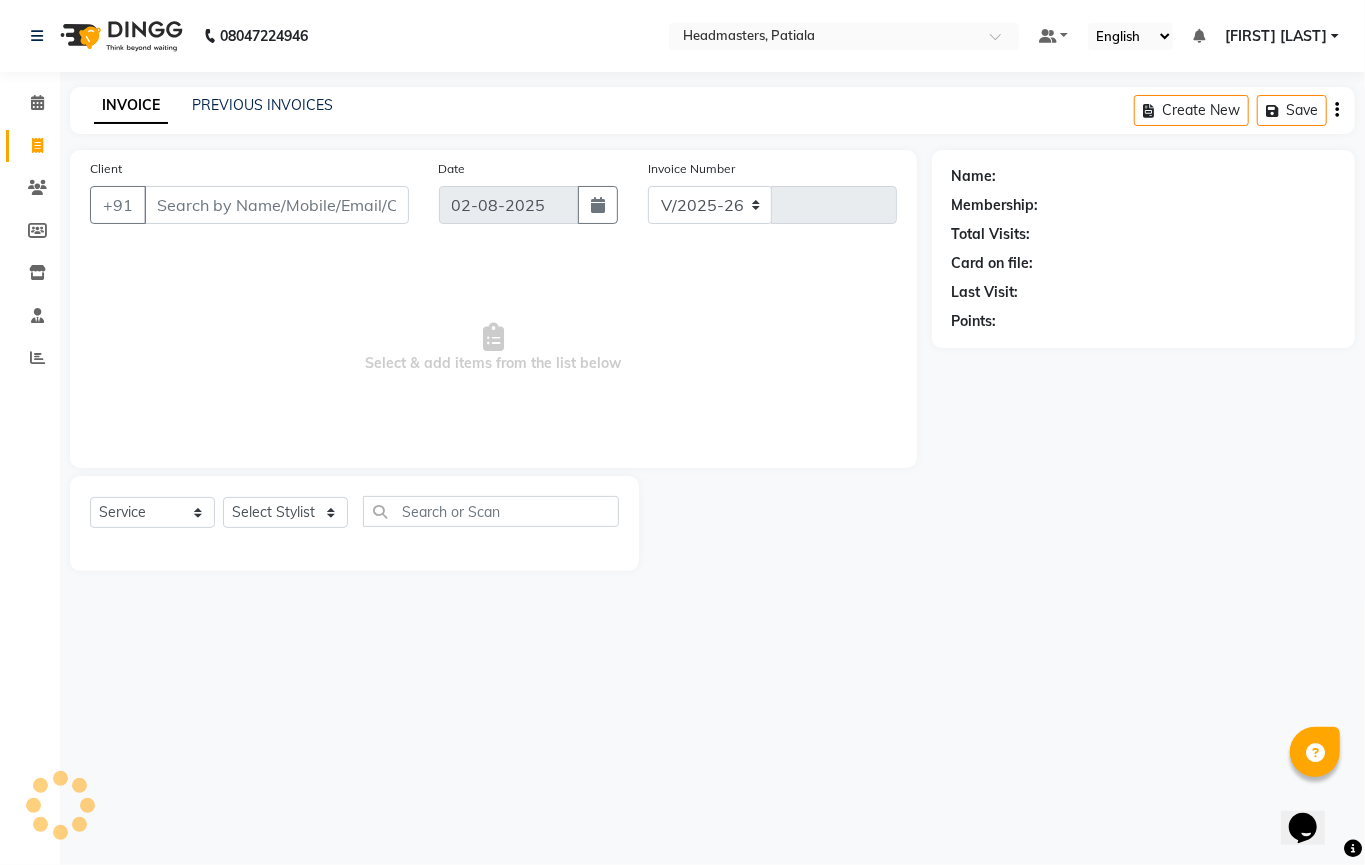 select on "6602" 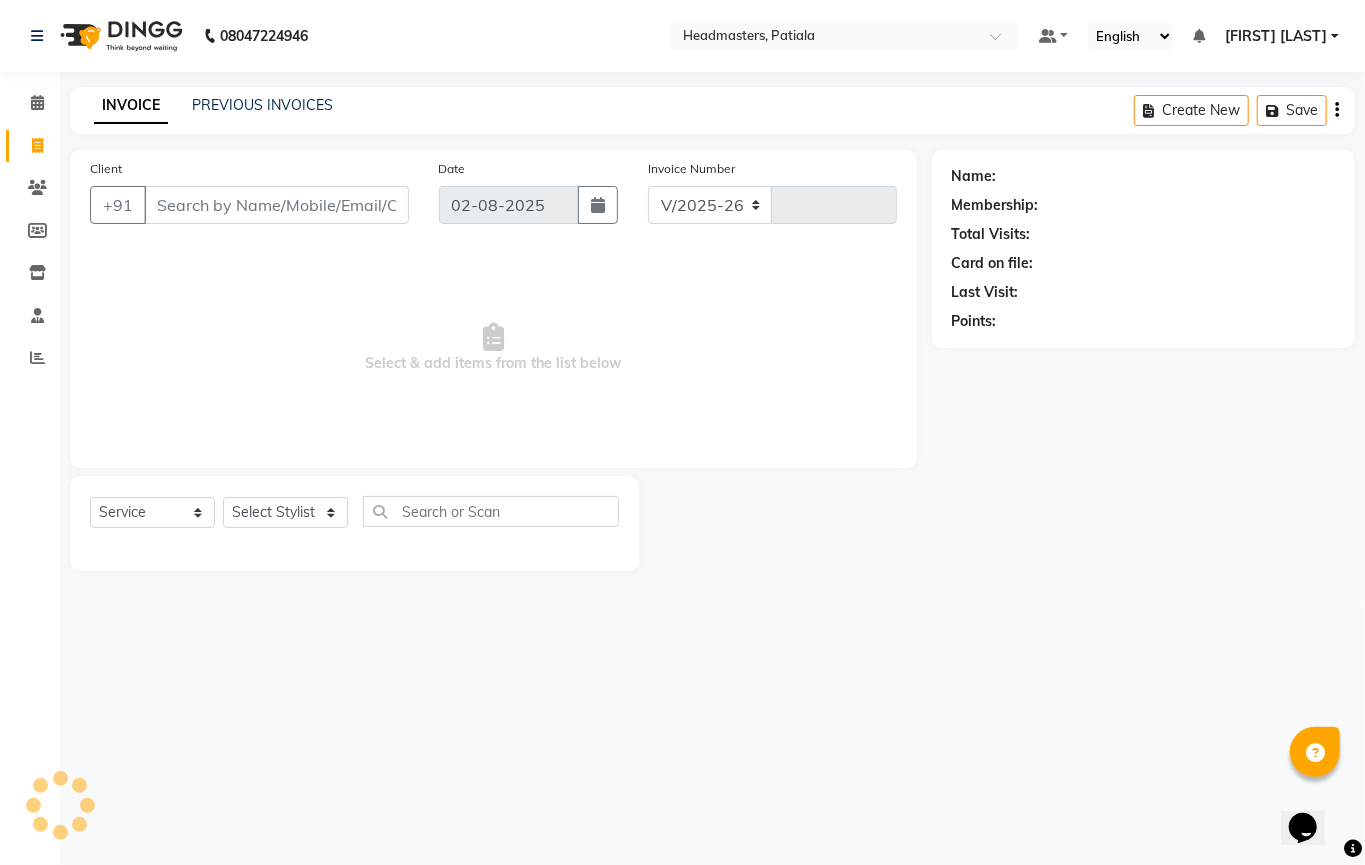 type on "4942" 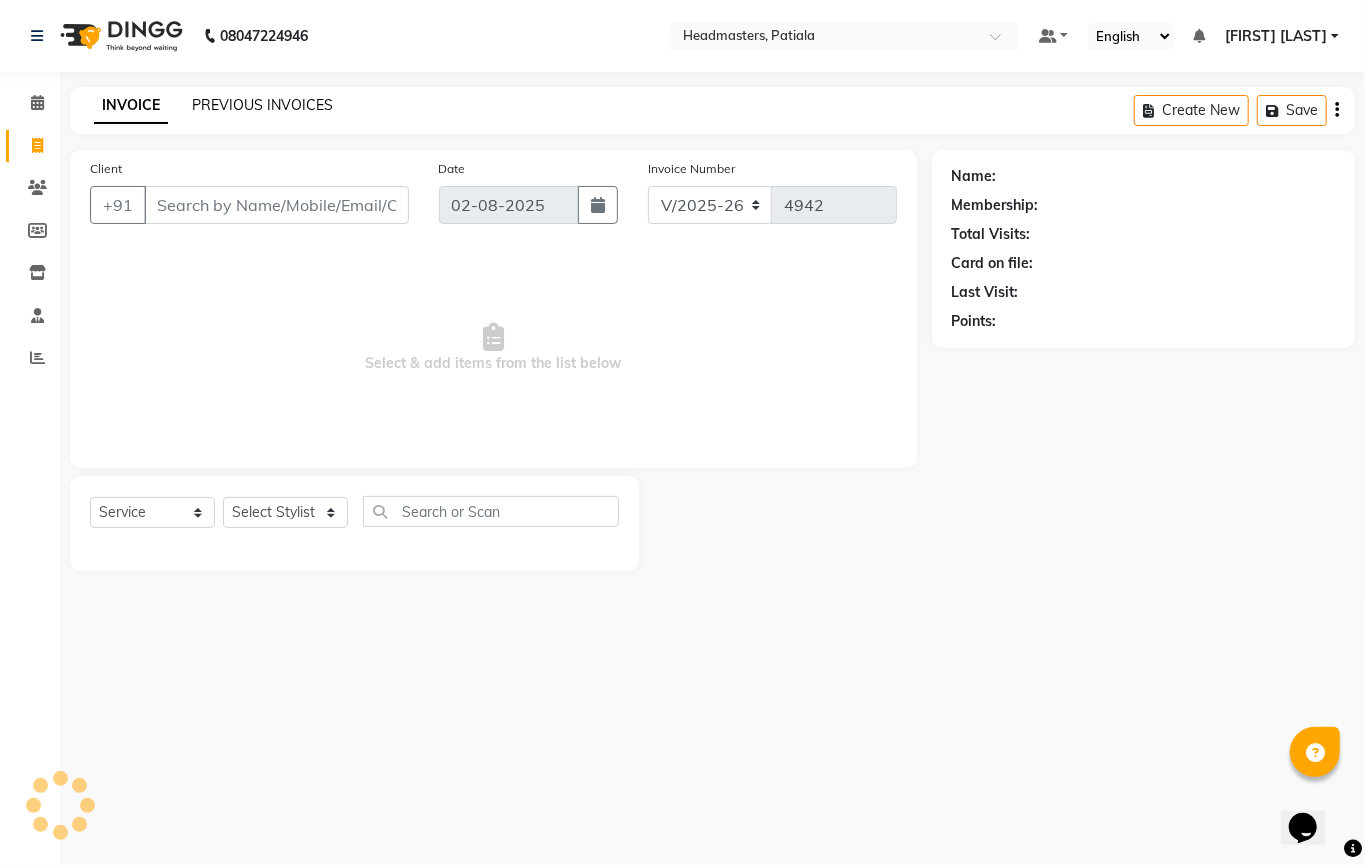 click on "PREVIOUS INVOICES" 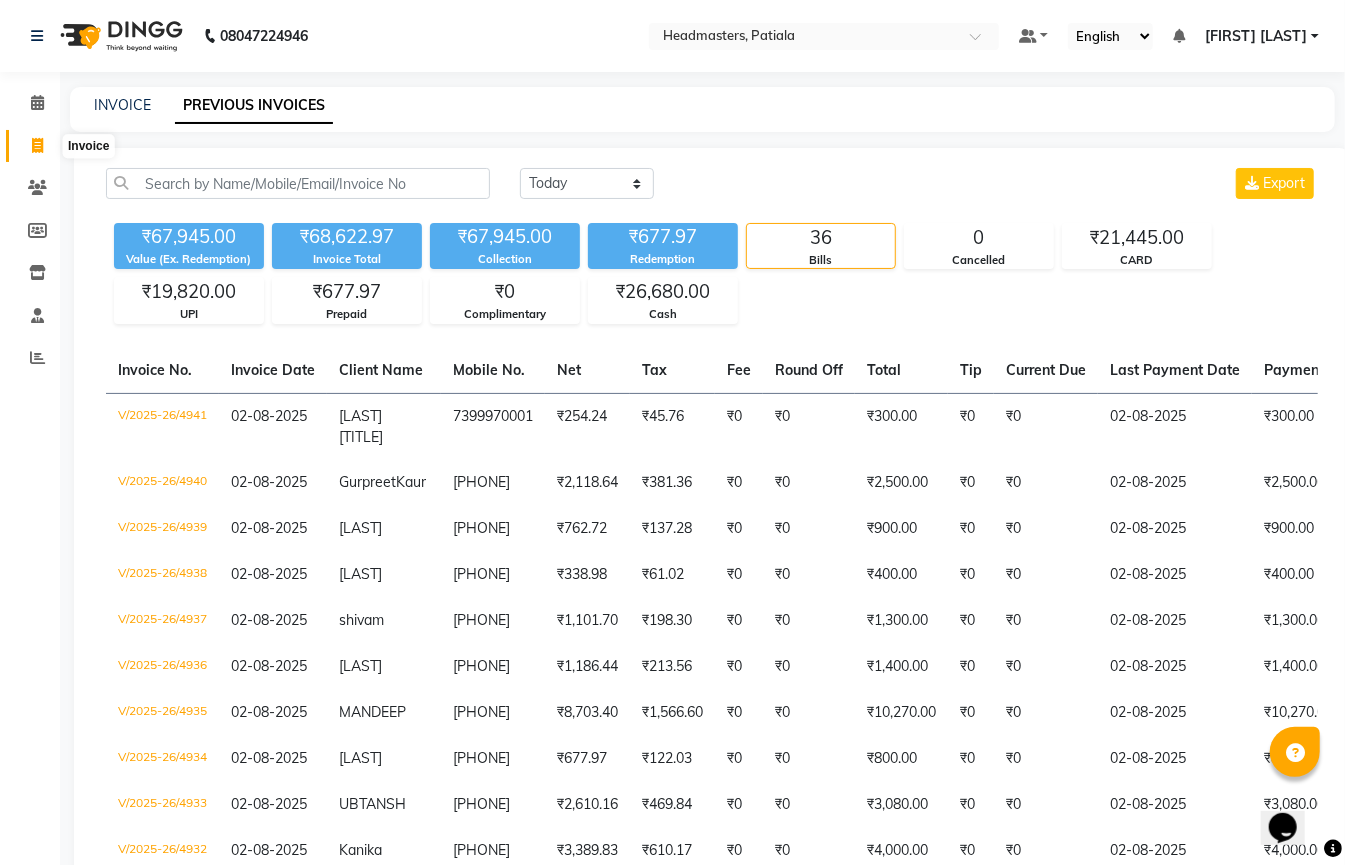 click 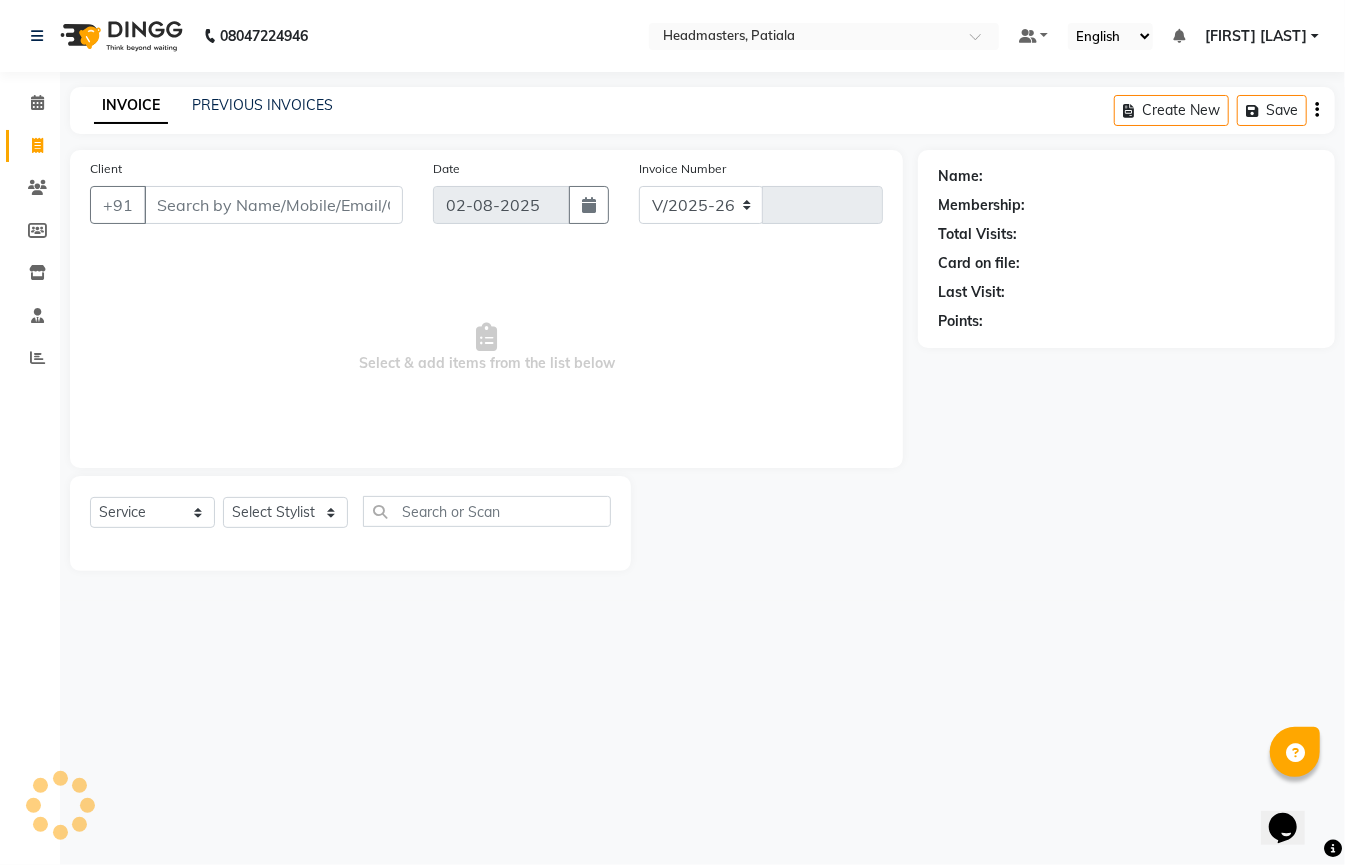 select on "6602" 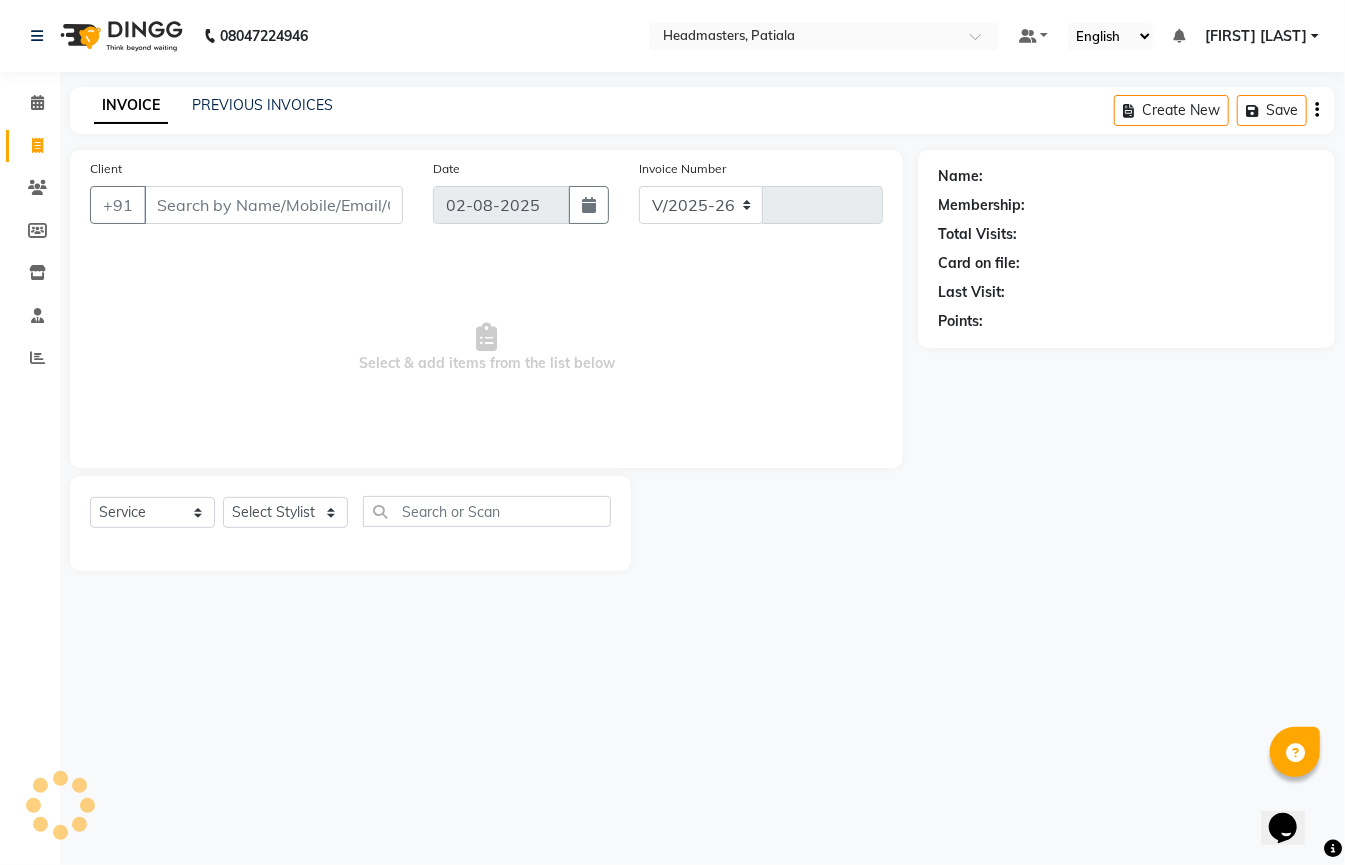 type on "4943" 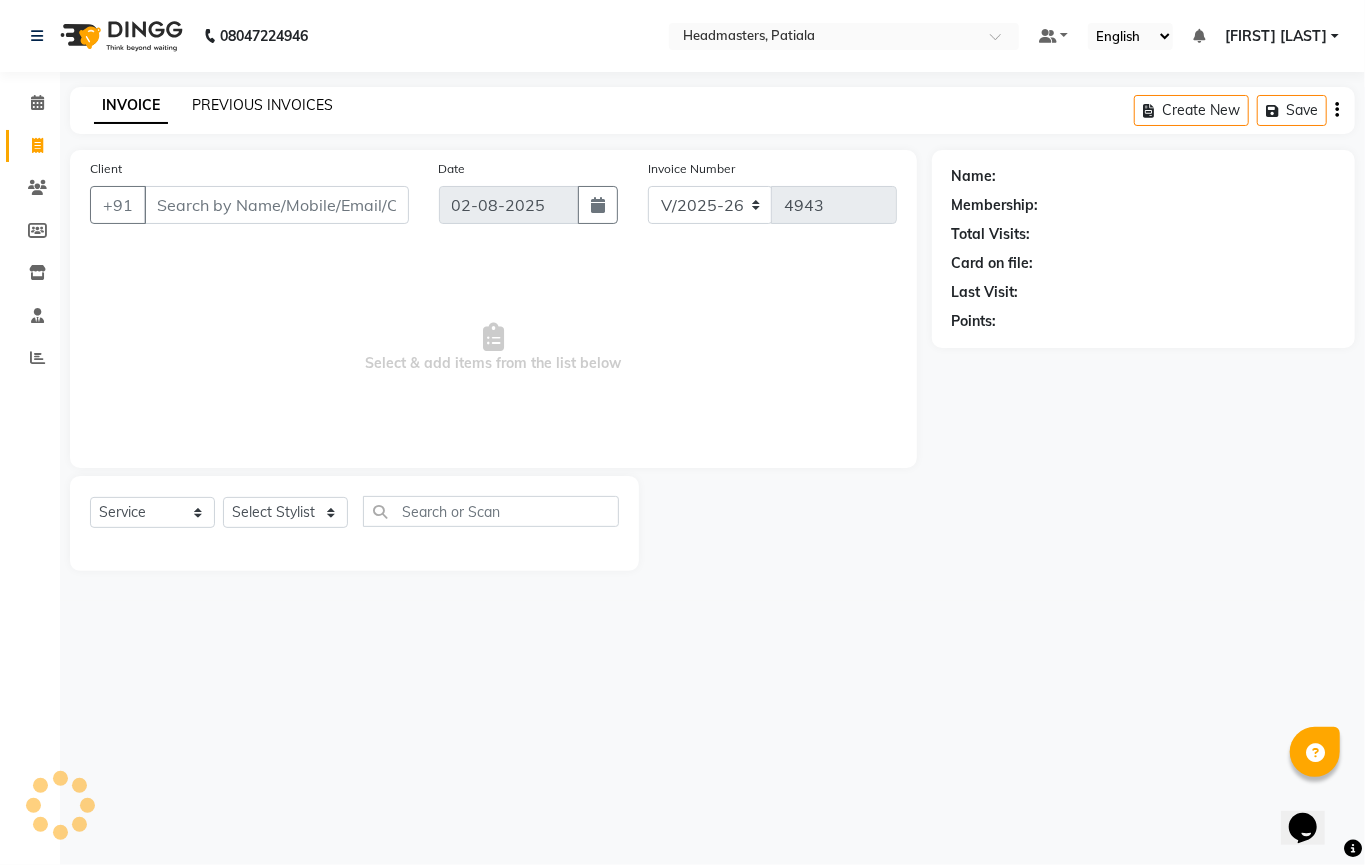click on "PREVIOUS INVOICES" 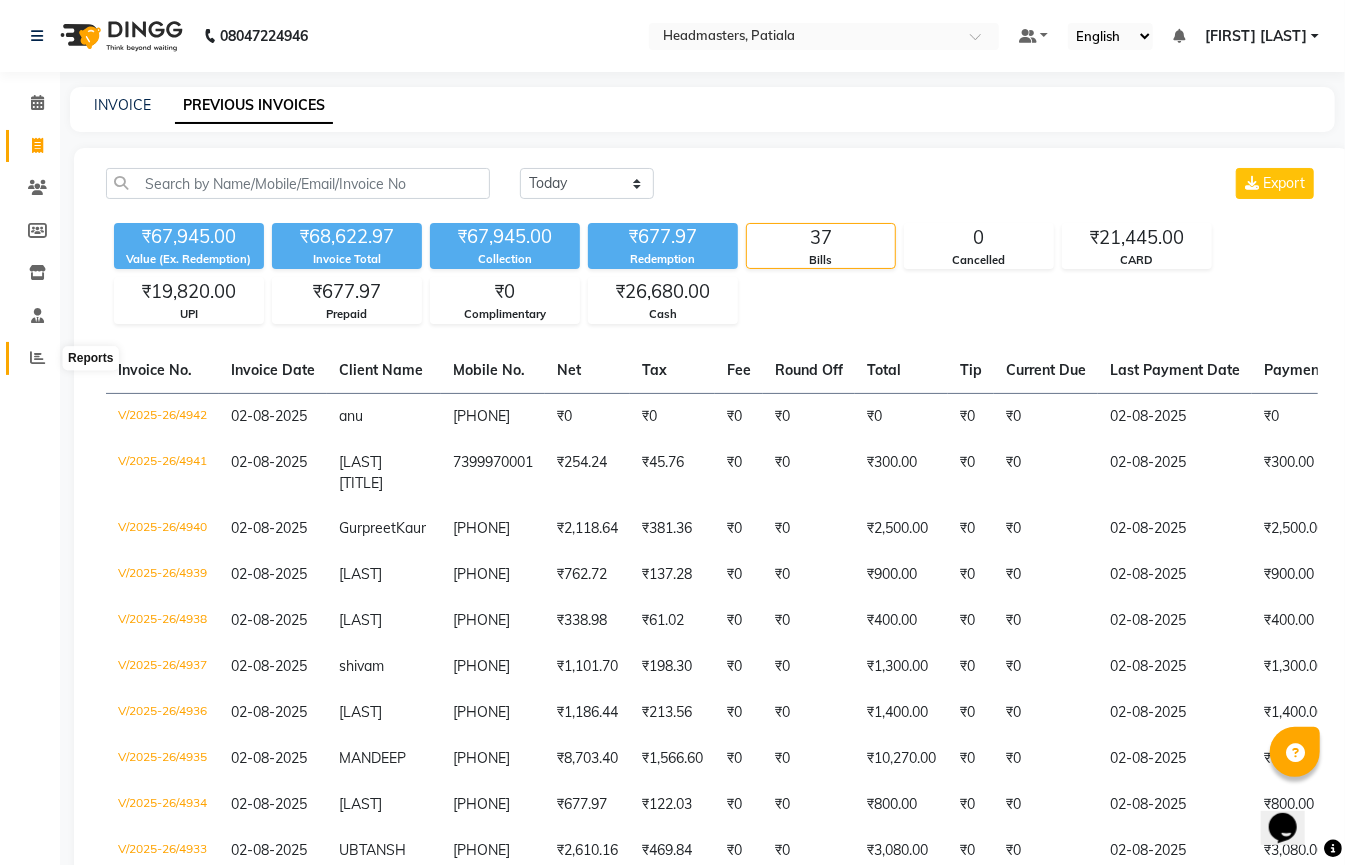 click 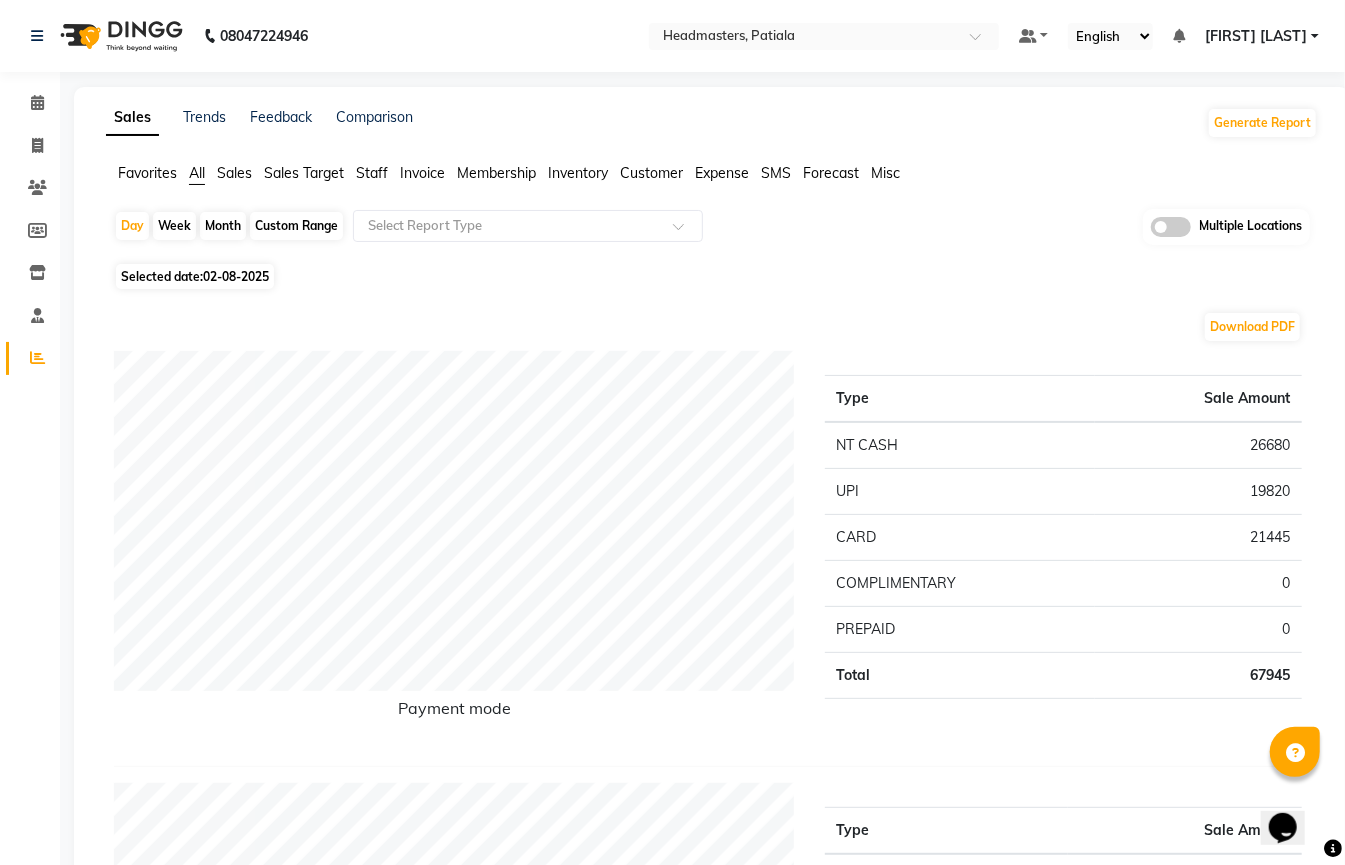 click on "Staff" 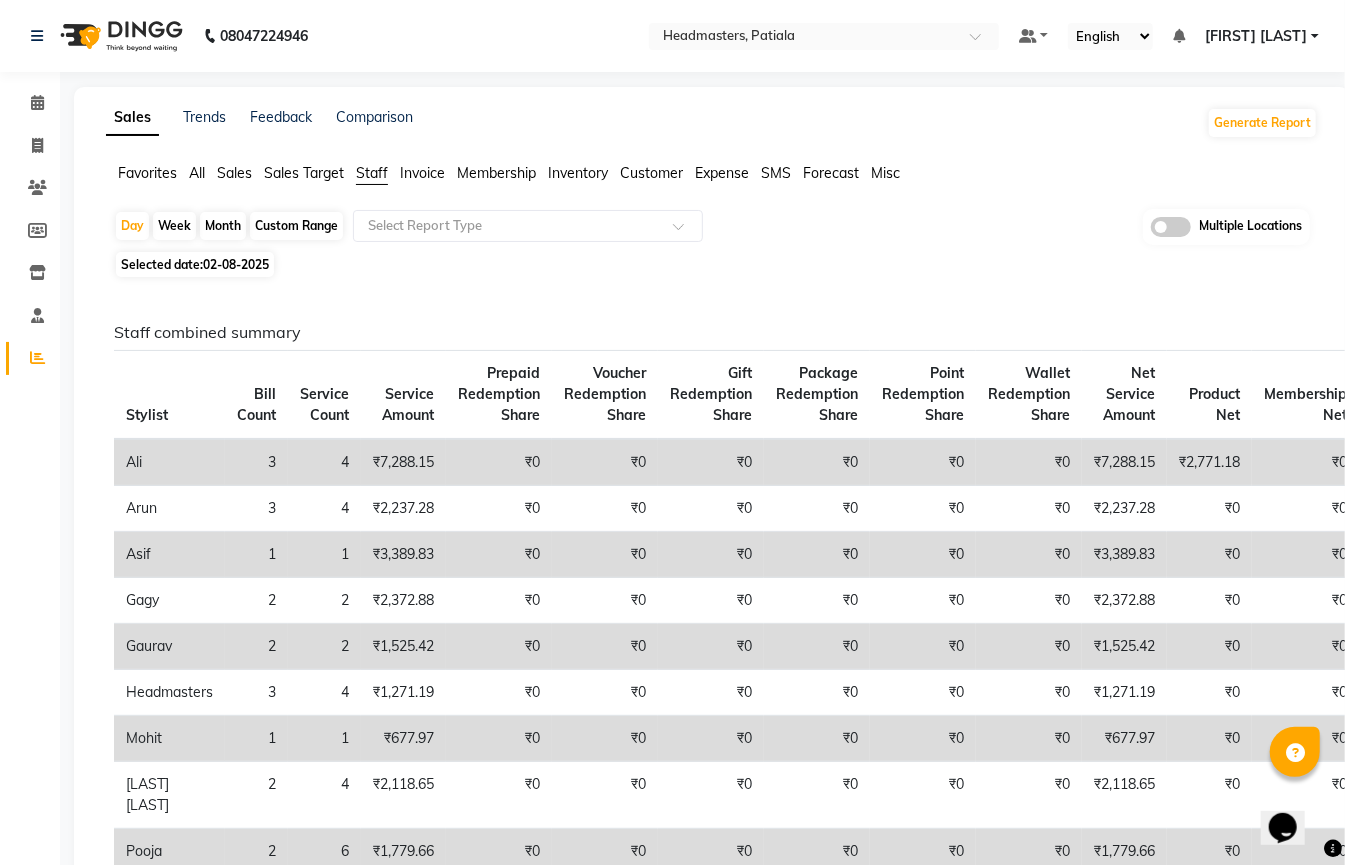 click on "02-08-2025" 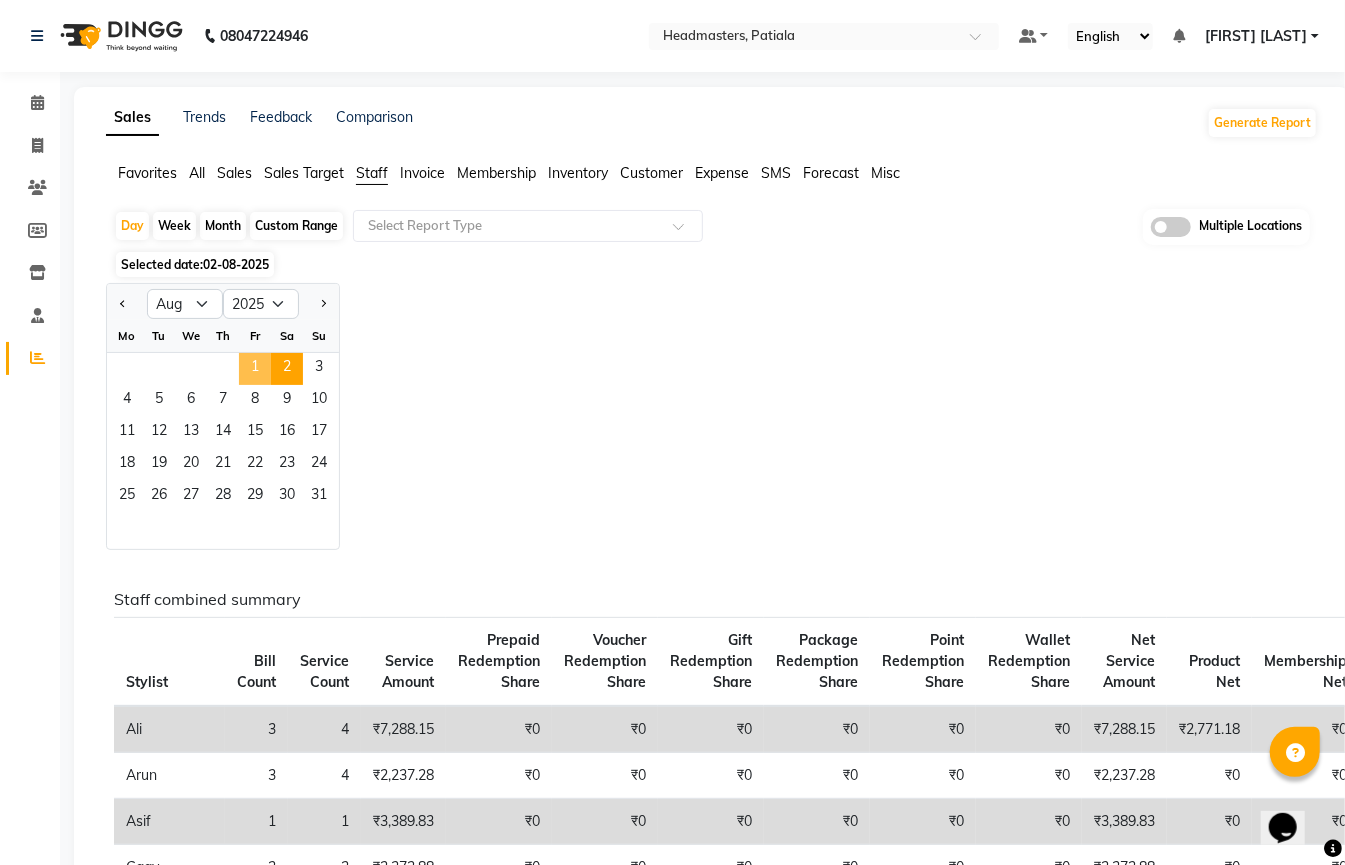 click on "1" 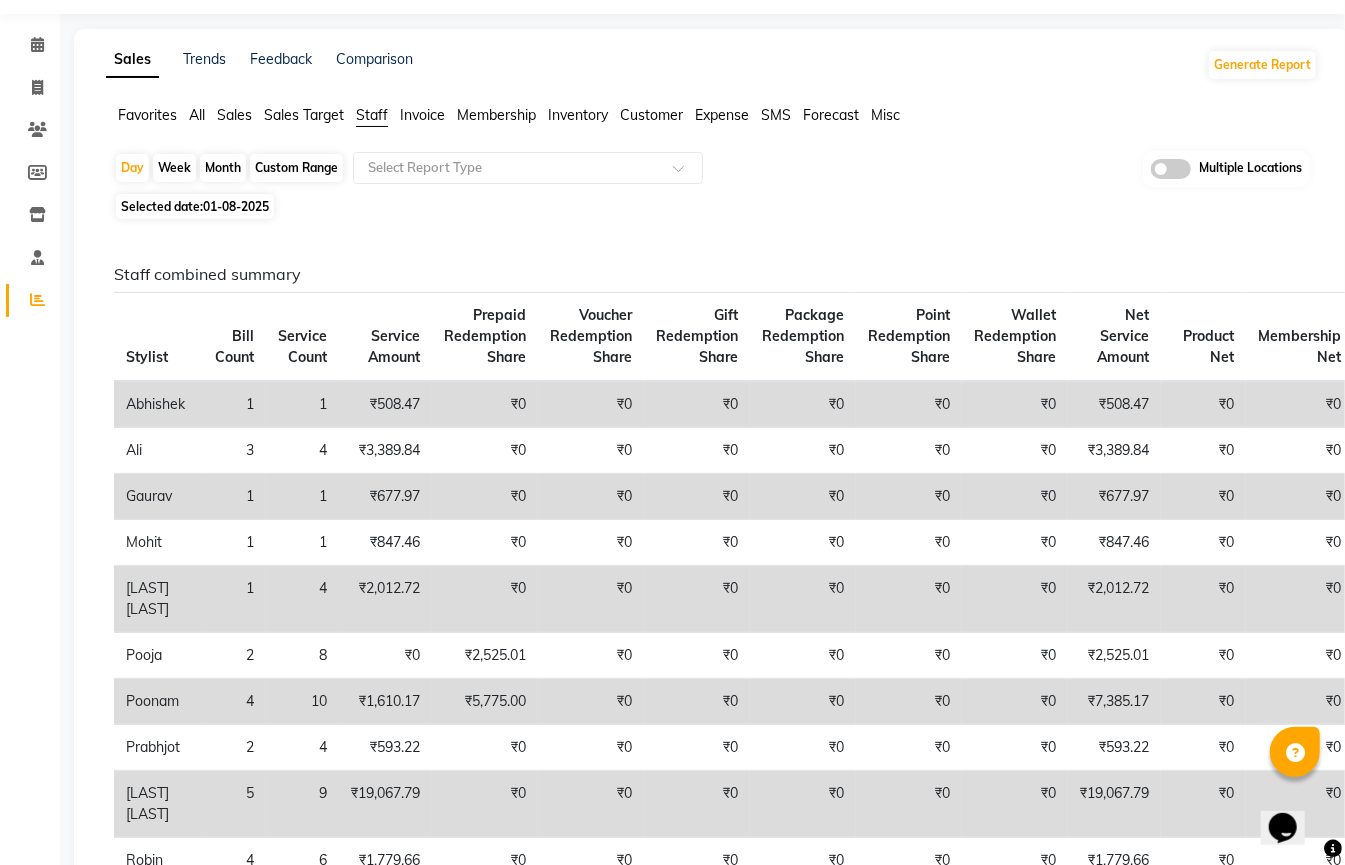 scroll, scrollTop: 0, scrollLeft: 0, axis: both 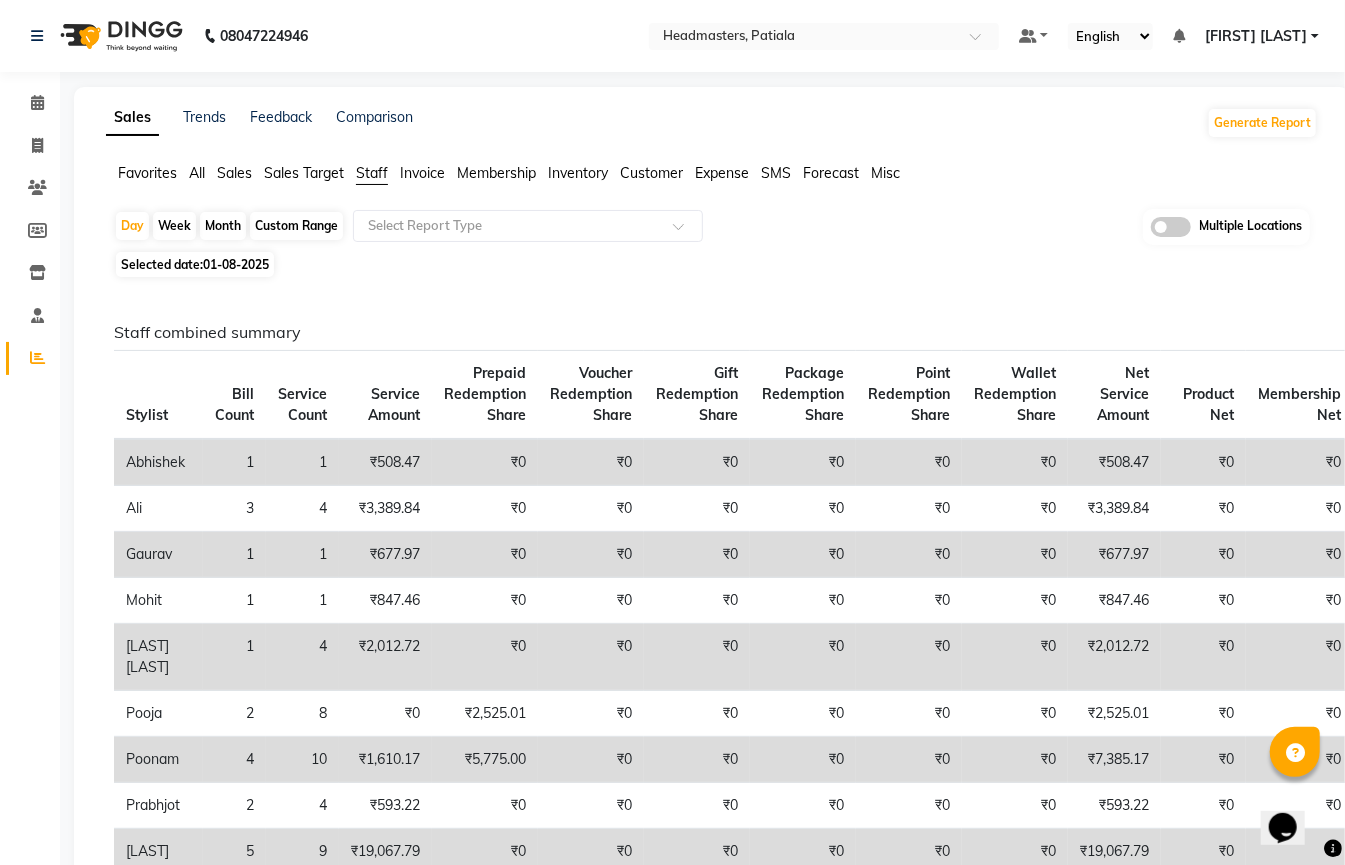 click on "01-08-2025" 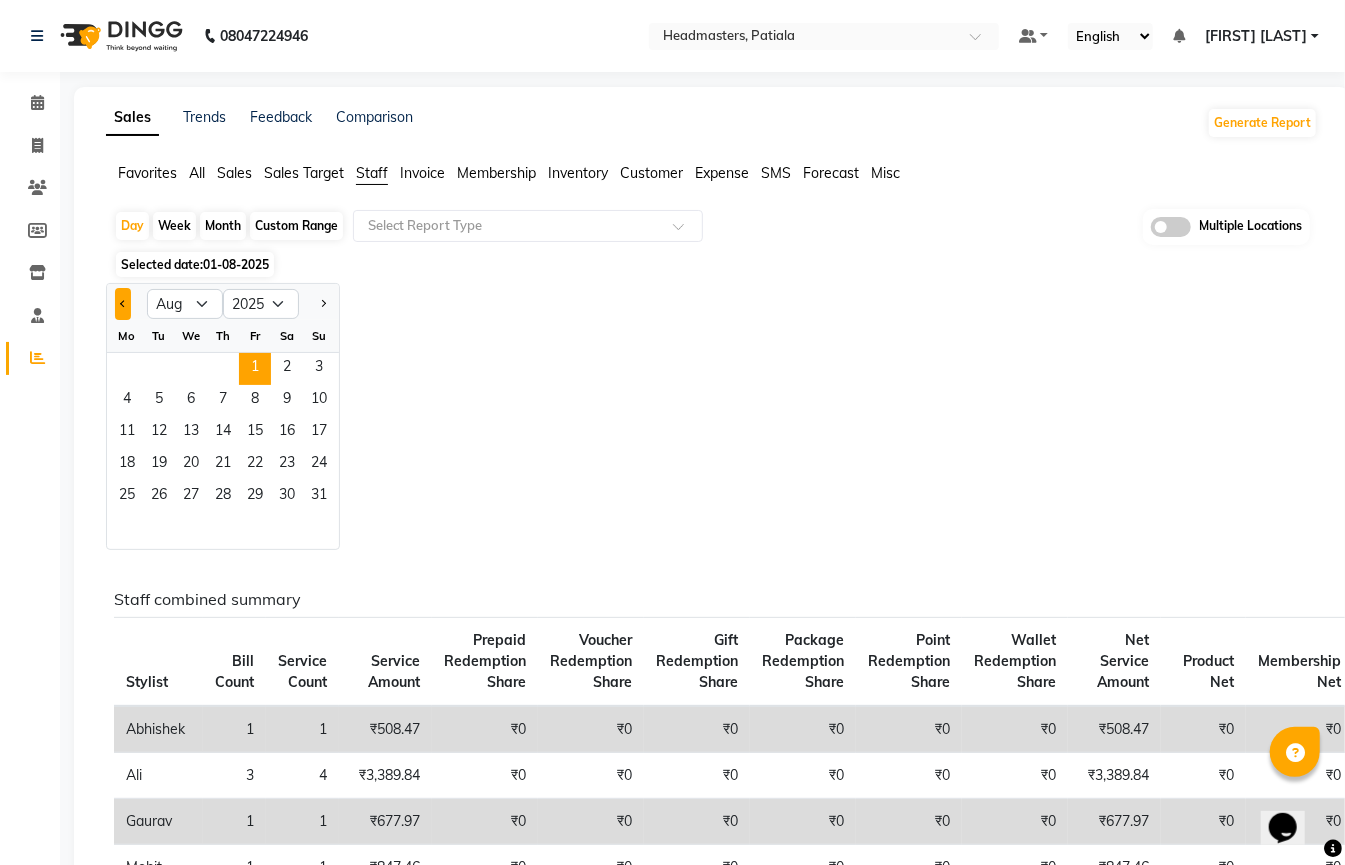 click 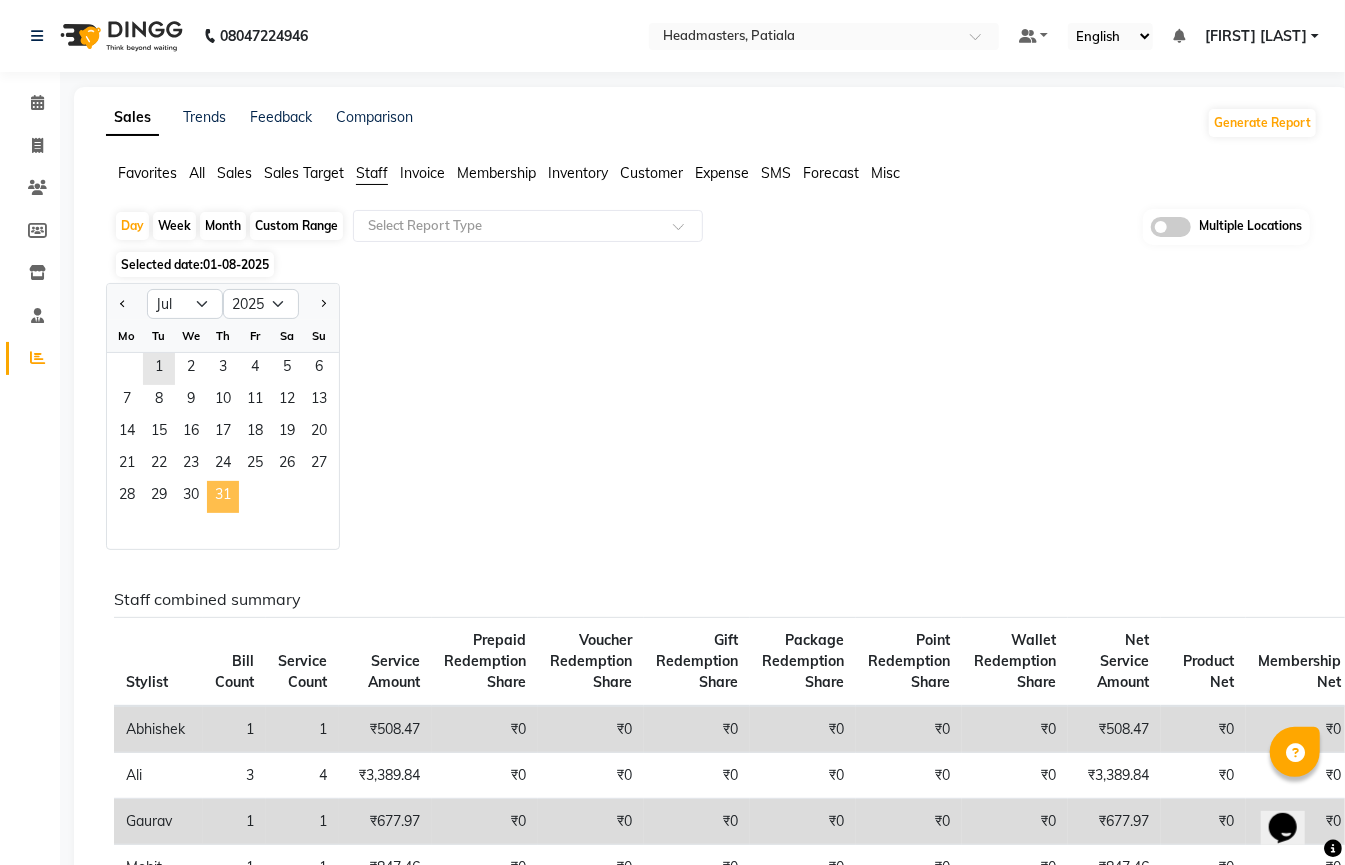 click on "31" 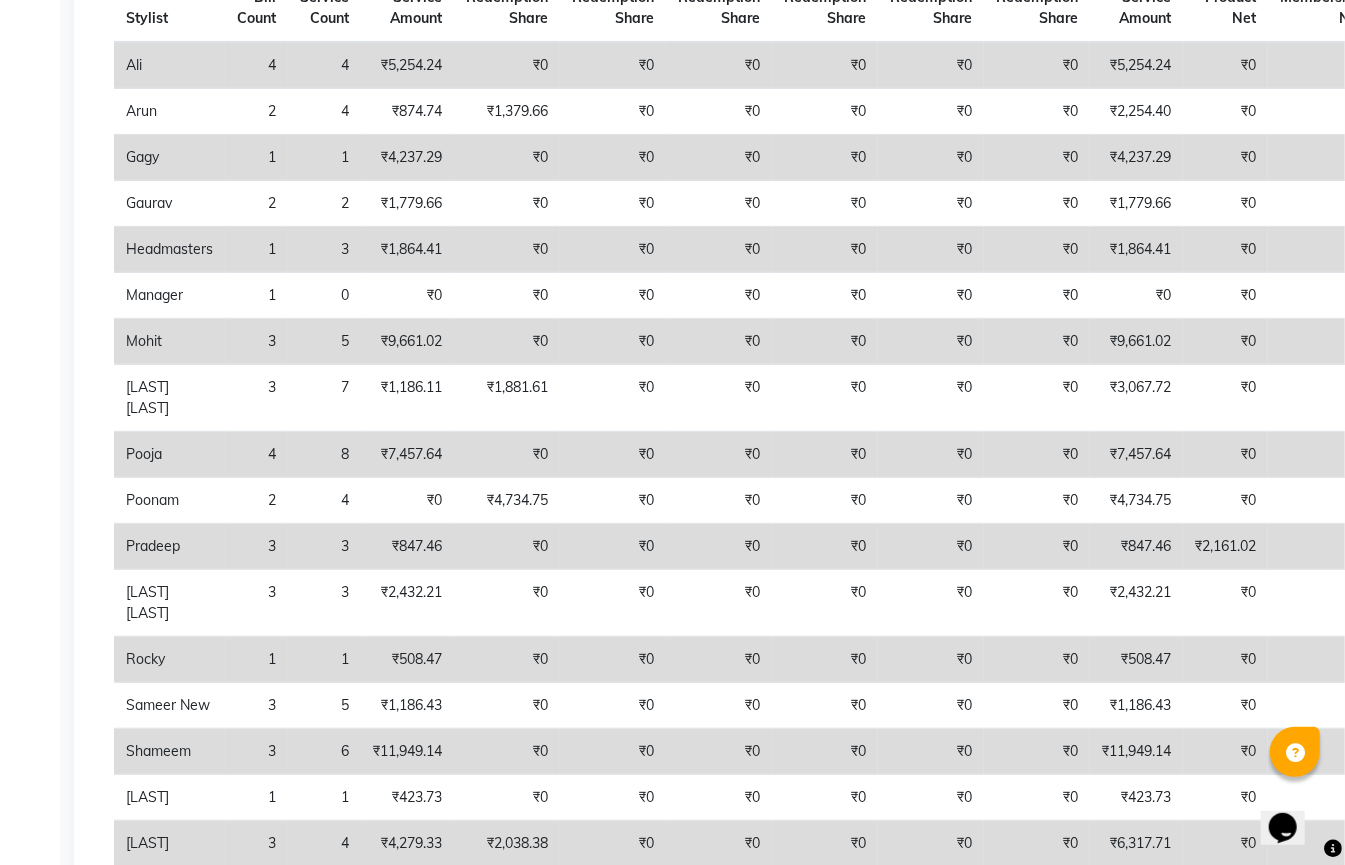 scroll, scrollTop: 400, scrollLeft: 0, axis: vertical 